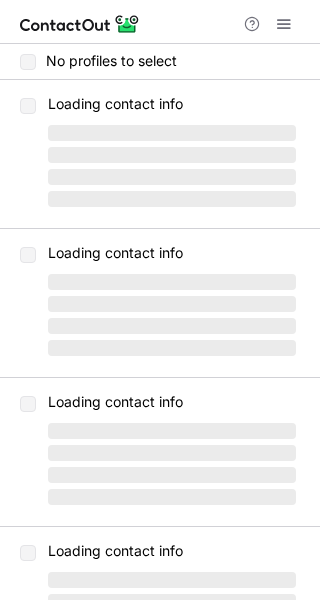 scroll, scrollTop: 0, scrollLeft: 0, axis: both 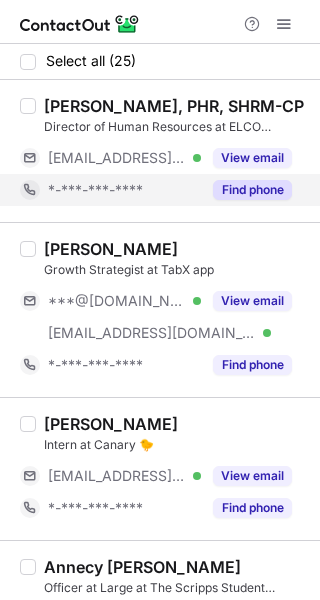 click on "Find phone" at bounding box center (252, 190) 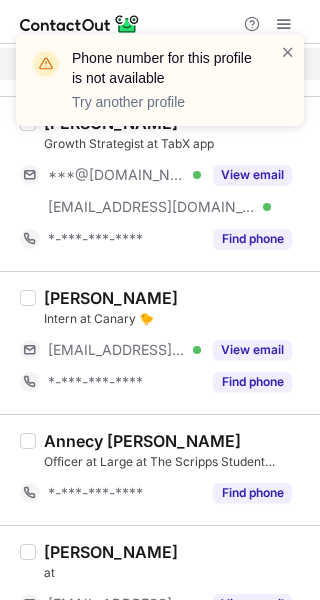 scroll, scrollTop: 111, scrollLeft: 0, axis: vertical 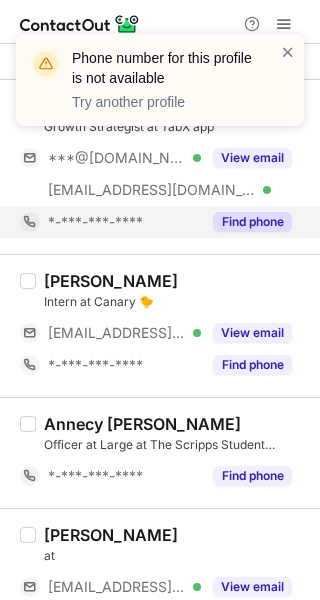 click on "Find phone" at bounding box center [246, 222] 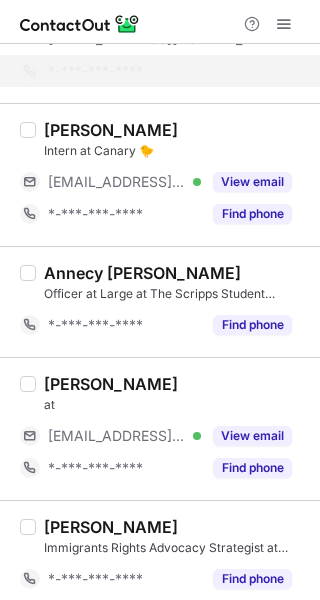 scroll, scrollTop: 263, scrollLeft: 0, axis: vertical 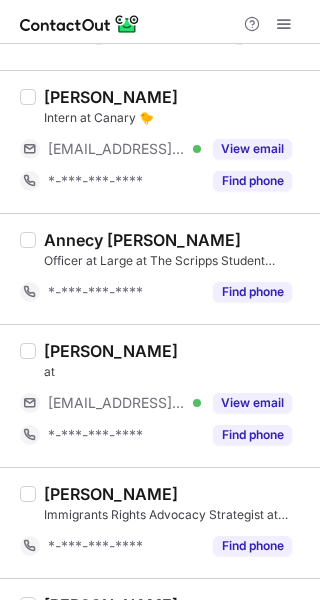 click on "Annecy [PERSON_NAME] Officer at Large at The Scripps Student Investment Fund *-***-***-**** Find phone" at bounding box center (160, 268) 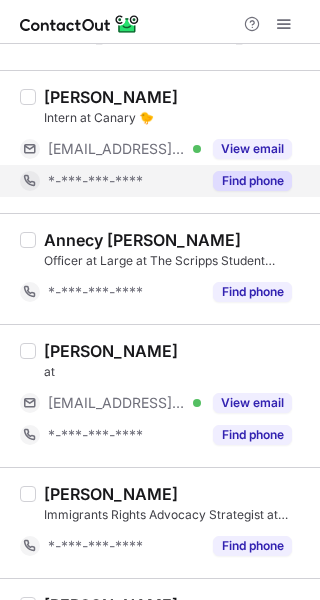 click on "Find phone" at bounding box center [252, 181] 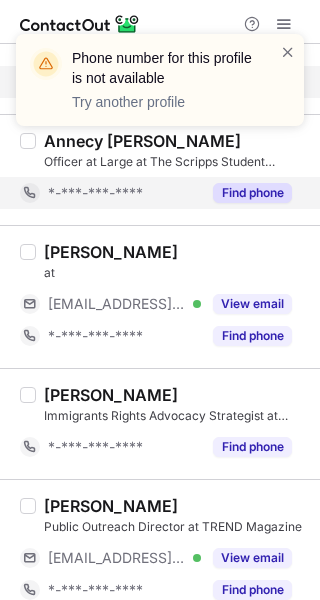 scroll, scrollTop: 363, scrollLeft: 0, axis: vertical 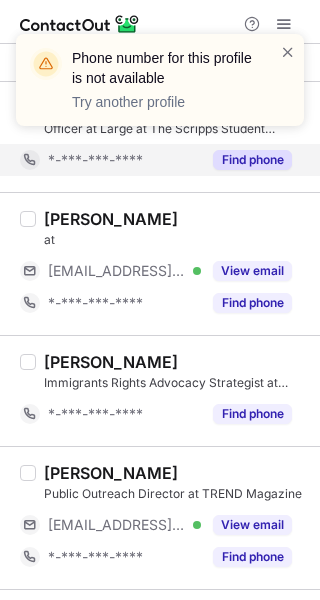 click on "Annecy [PERSON_NAME] Officer at Large at The Scripps Student Investment Fund *-***-***-**** Find phone" at bounding box center [160, 136] 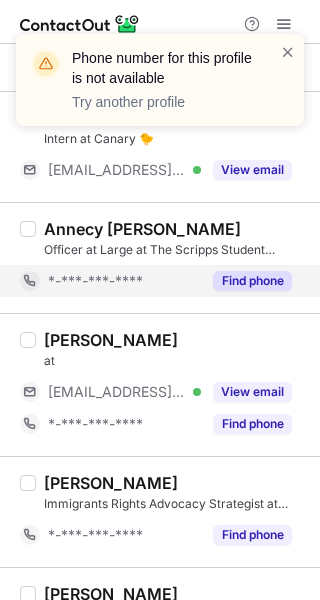 scroll, scrollTop: 284, scrollLeft: 0, axis: vertical 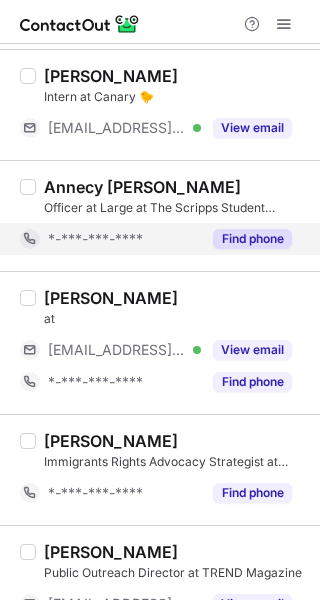 click on "Find phone" at bounding box center [252, 239] 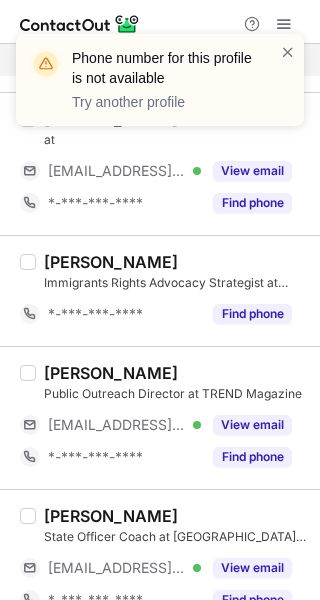 scroll, scrollTop: 464, scrollLeft: 0, axis: vertical 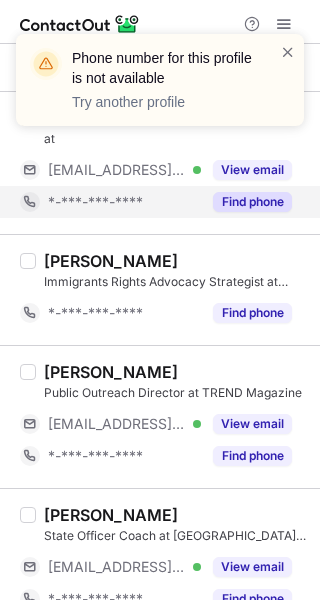 click on "Find phone" at bounding box center (252, 202) 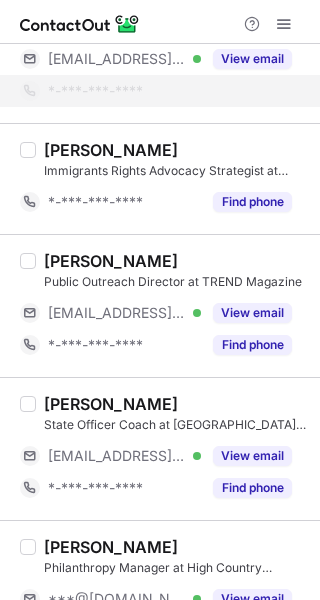 scroll, scrollTop: 576, scrollLeft: 0, axis: vertical 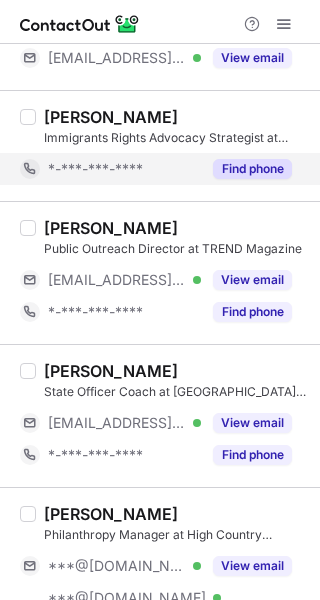 click on "[PERSON_NAME] Public Outreach Director at TREND Magazine [EMAIL_ADDRESS][DOMAIN_NAME] Verified View email *-***-***-**** Find phone" at bounding box center [160, 272] 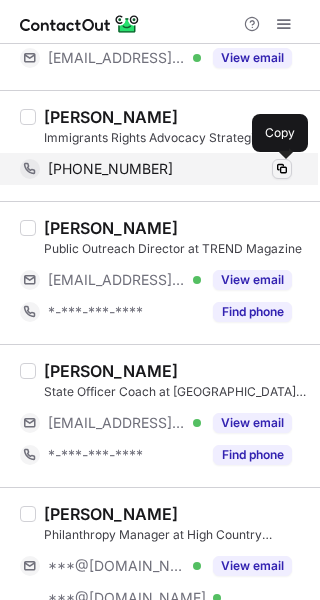 click at bounding box center (282, 169) 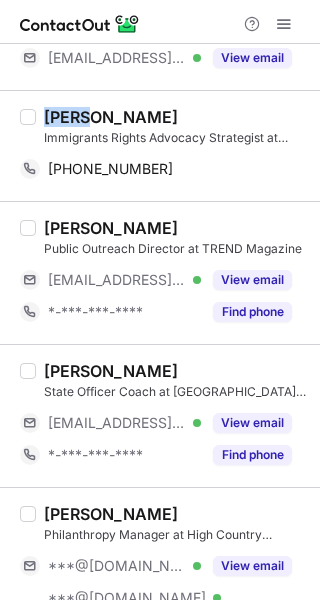 drag, startPoint x: 41, startPoint y: 115, endPoint x: 86, endPoint y: 108, distance: 45.54119 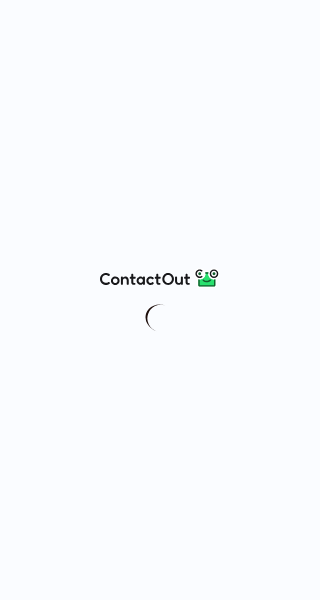 scroll, scrollTop: 0, scrollLeft: 0, axis: both 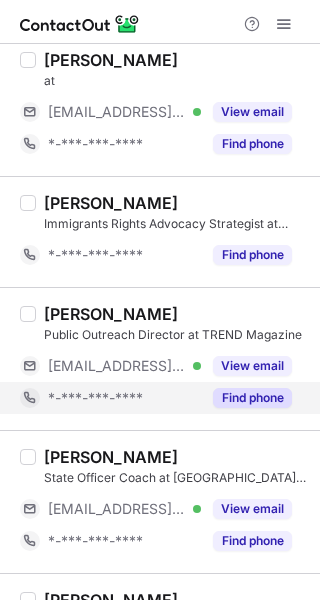 click on "Find phone" at bounding box center [252, 398] 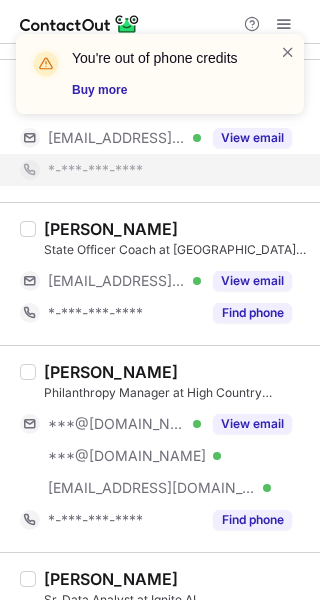 scroll, scrollTop: 858, scrollLeft: 0, axis: vertical 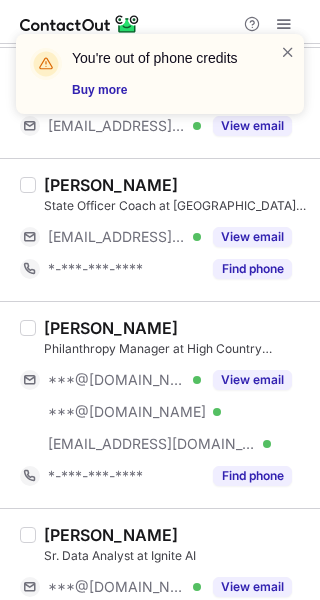 click on "[PERSON_NAME] Philanthropy Manager at High Country Humane Society ***@[DOMAIN_NAME] Verified ***@[DOMAIN_NAME] Verified [EMAIL_ADDRESS][DOMAIN_NAME] Verified View email *-***-***-**** Find phone" at bounding box center (160, 404) 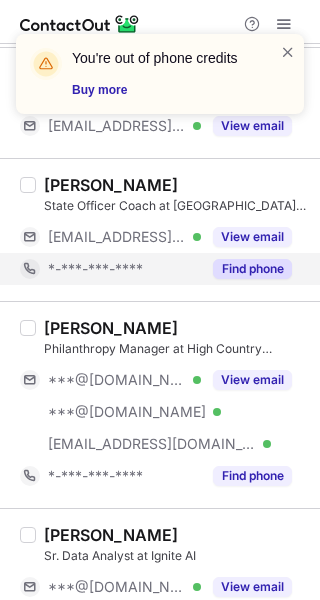 click on "Find phone" at bounding box center (252, 269) 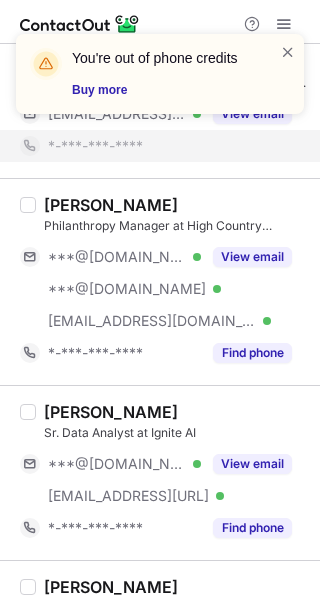 scroll, scrollTop: 993, scrollLeft: 0, axis: vertical 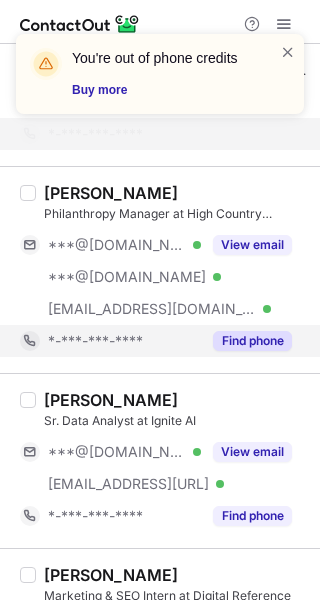 click on "Find phone" at bounding box center (252, 341) 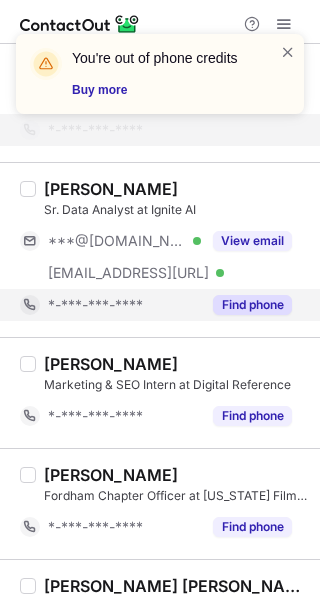 scroll, scrollTop: 1173, scrollLeft: 0, axis: vertical 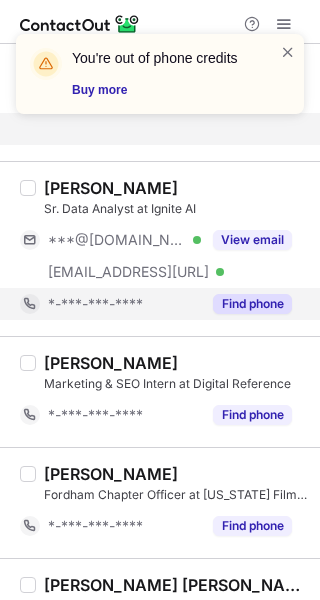 click on "Select all (25) Jeff Pirozzi, PHR, SHRM-CP Director of Human Resources at ELCO Chevrolet Cadillac ***@elcochevroletcadillac.com Verified View email *-***-***-**** Find phone Whitley Daniel Growth Strategist at TabX app ***@gmail.com Verified ***@tabxapp.com Verified View email *-***-***-**** Find phone Noa K. Intern at Canary 🐤 ***@workwithcanary.com Verified View email *-***-***-**** Find phone Annecy Culp Officer at Large at The Scripps Student Investment Fund *-***-***-**** Find phone Azaan Ahmed  at  ***@centerrockcp.com Verified View email *-***-***-**** Find phone Dulce J López Immigrants Rights Advocacy Strategist at ACLU of South Carolina *-***-***-**** Find phone Afton Prohaska Public Outreach Director at TREND Magazine ***@trendmagisu.com Verified View email Prisha Chawla State Officer Coach at DC HOSA-fhp ***@dchosa.org Verified View email Sedrick Cap Philanthropy Manager at High Country Humane Society ***@gmail.com Verified ***@gmail.com Verified ***@nau.edu Verified View email *-***-***-****" at bounding box center (160, 596) 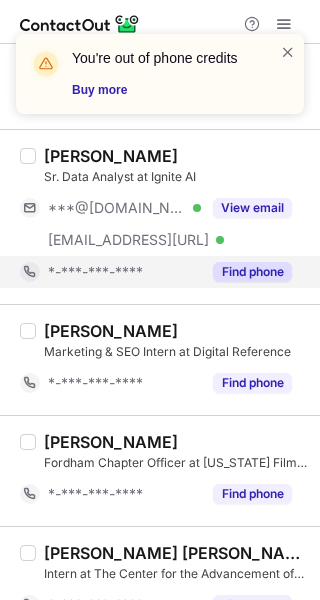 click on "Find phone" at bounding box center [252, 272] 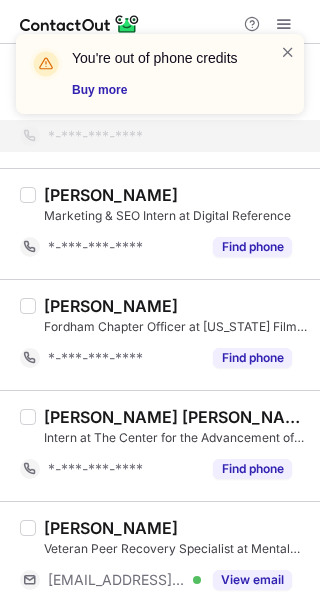 scroll, scrollTop: 1313, scrollLeft: 0, axis: vertical 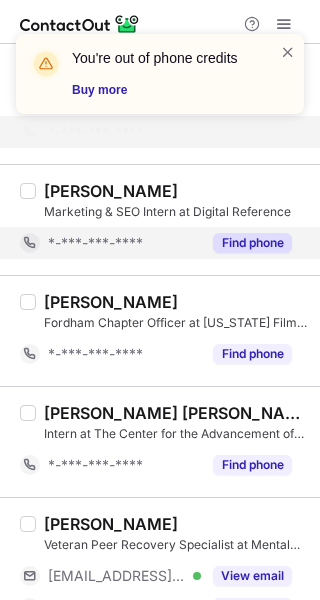 click on "Find phone" at bounding box center (252, 243) 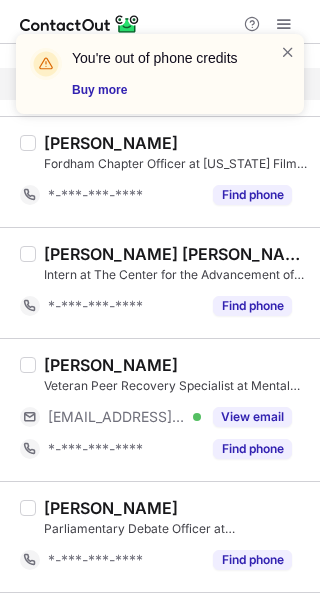 scroll, scrollTop: 1441, scrollLeft: 0, axis: vertical 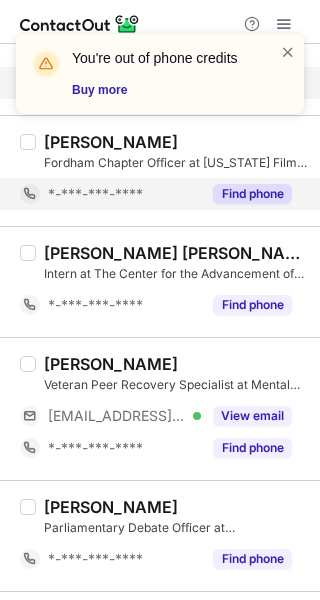 click on "Find phone" at bounding box center [252, 194] 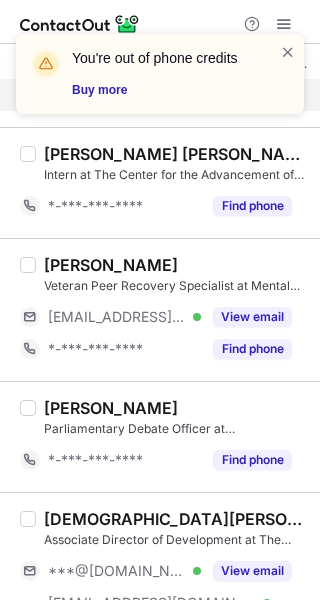 scroll, scrollTop: 1541, scrollLeft: 0, axis: vertical 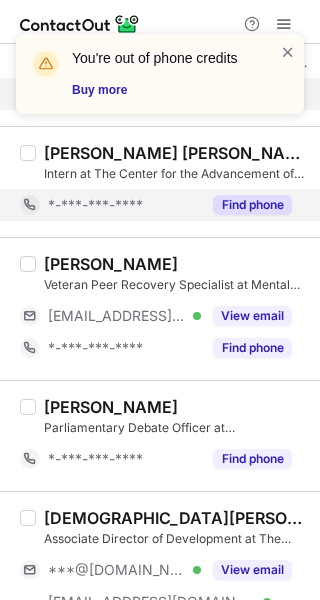 click on "Find phone" at bounding box center (252, 205) 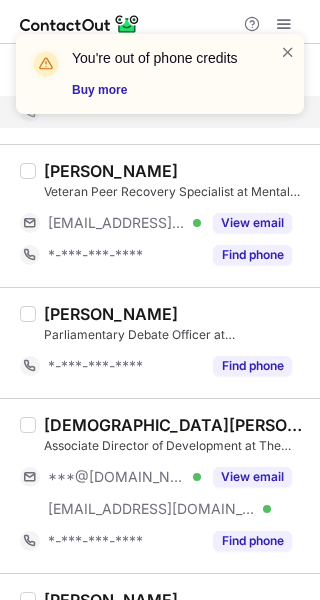 scroll, scrollTop: 1640, scrollLeft: 0, axis: vertical 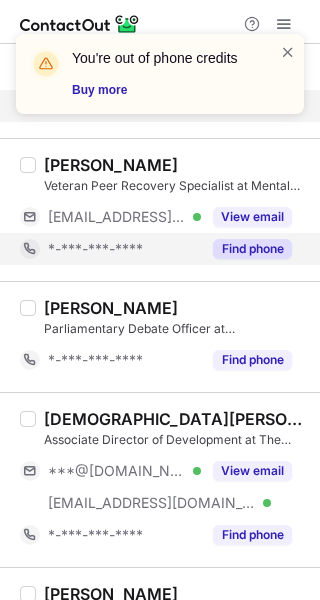 click on "Find phone" at bounding box center [252, 249] 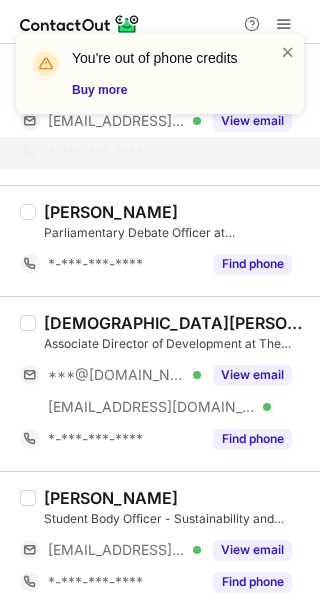 scroll, scrollTop: 1737, scrollLeft: 0, axis: vertical 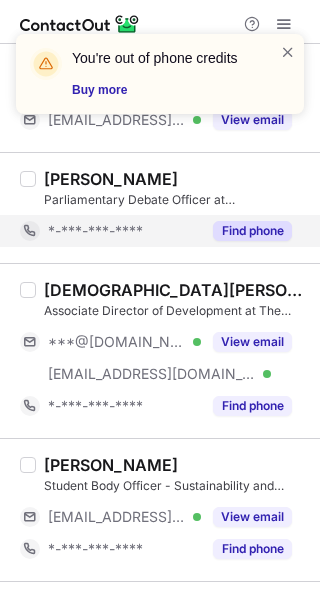 click on "Find phone" at bounding box center (252, 231) 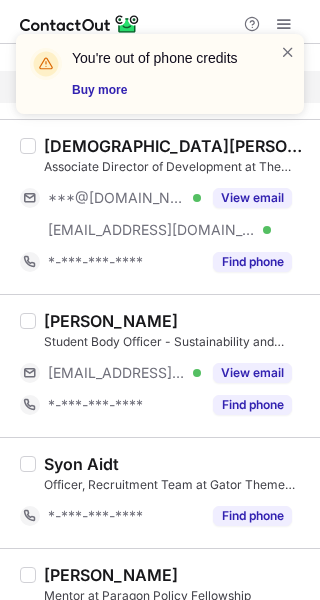 scroll, scrollTop: 1884, scrollLeft: 0, axis: vertical 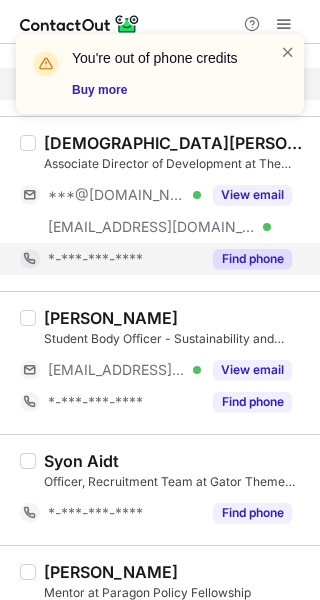 click on "Find phone" at bounding box center [252, 259] 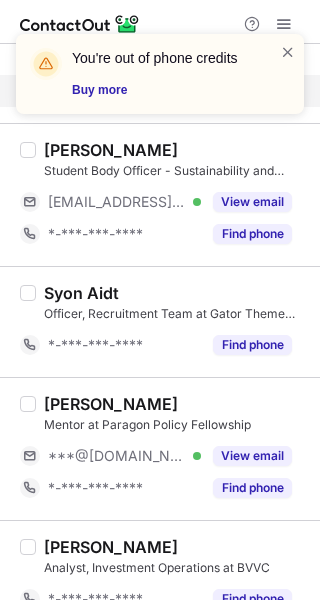 scroll, scrollTop: 2054, scrollLeft: 0, axis: vertical 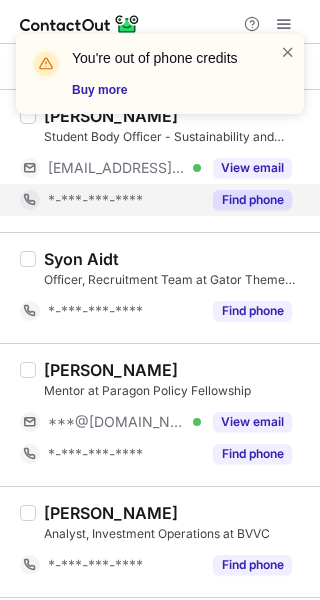 click on "Syon Aidt Officer, Recruitment Team at Gator Theme Park Engineering & Design Club *-***-***-**** Find phone" at bounding box center (160, 287) 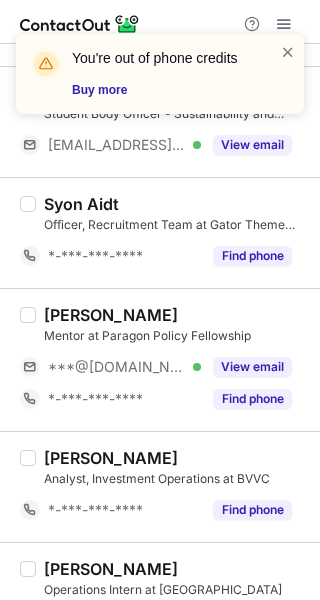 scroll, scrollTop: 2084, scrollLeft: 0, axis: vertical 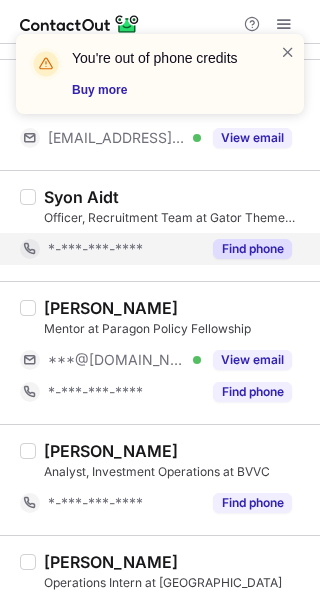 click on "Find phone" at bounding box center (252, 249) 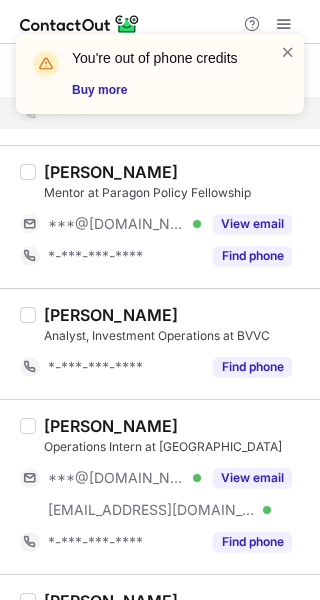 scroll, scrollTop: 2230, scrollLeft: 0, axis: vertical 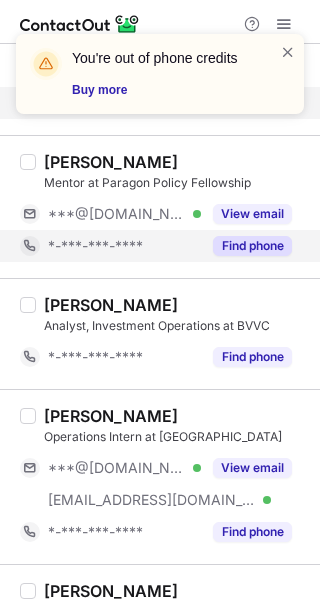 click on "Find phone" at bounding box center [252, 246] 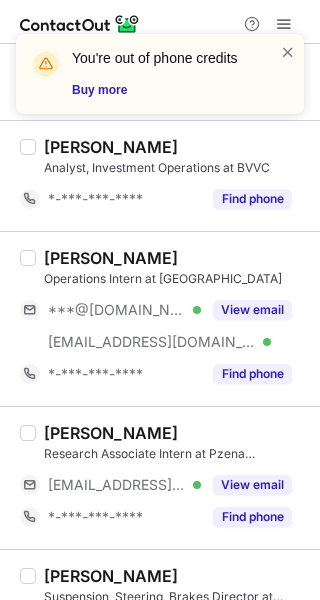 scroll, scrollTop: 2354, scrollLeft: 0, axis: vertical 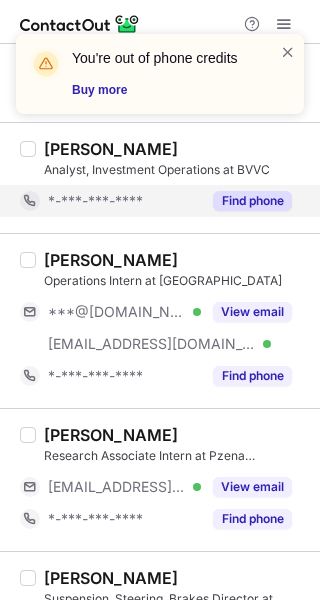 click on "Find phone" at bounding box center [252, 201] 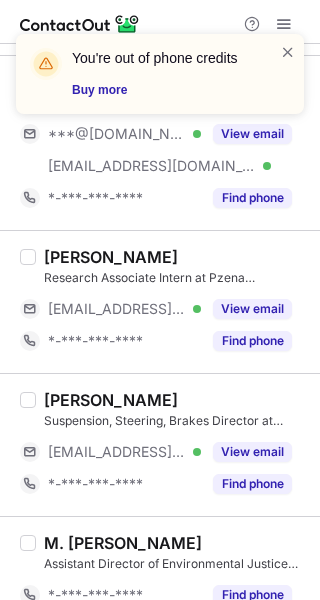 scroll, scrollTop: 2540, scrollLeft: 0, axis: vertical 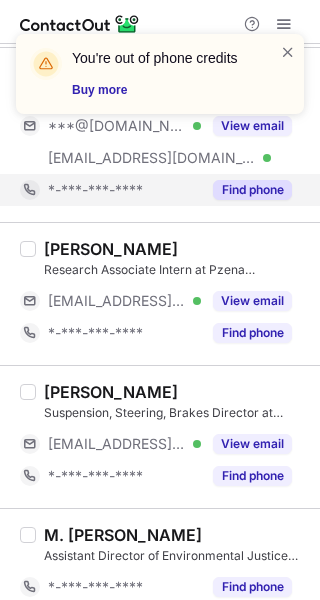 click on "Find phone" at bounding box center [252, 190] 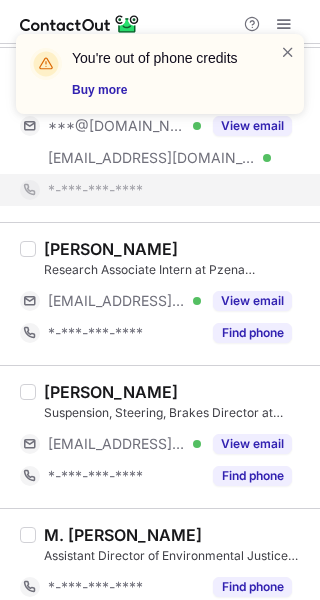 scroll, scrollTop: 2697, scrollLeft: 0, axis: vertical 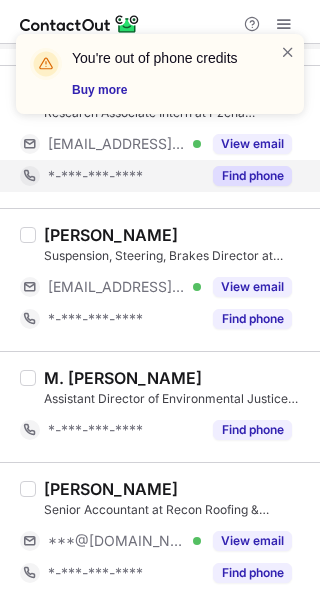 click on "Find phone" at bounding box center [252, 176] 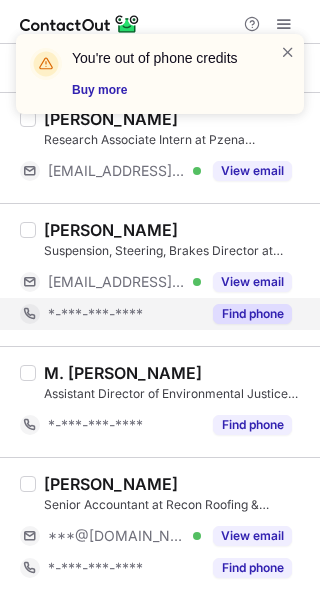 scroll, scrollTop: 2633, scrollLeft: 0, axis: vertical 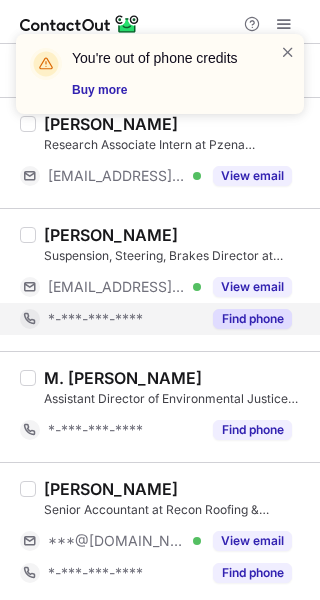 click on "Find phone" at bounding box center (252, 319) 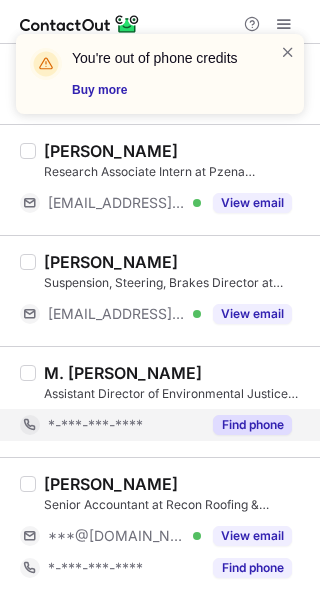 scroll, scrollTop: 2601, scrollLeft: 0, axis: vertical 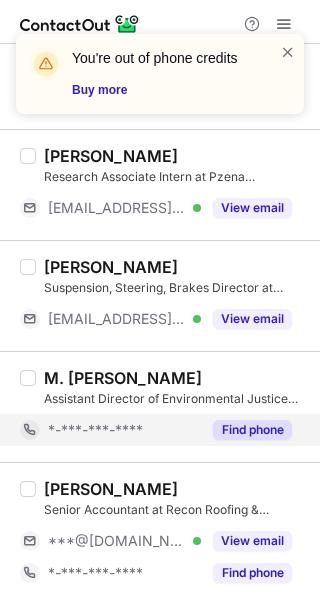 click on "Find phone" at bounding box center [252, 430] 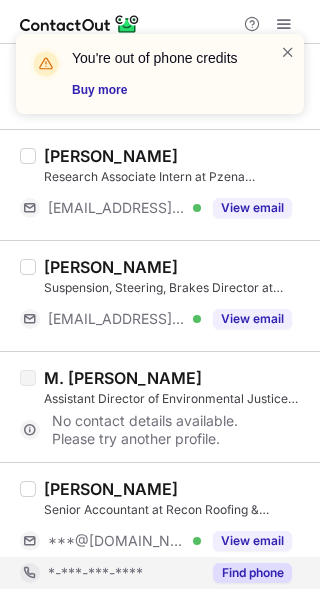 click on "Find phone" at bounding box center [252, 573] 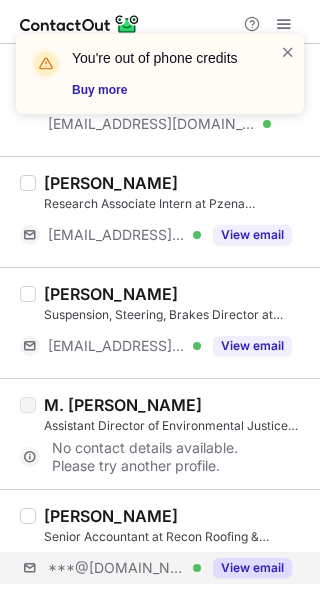 scroll, scrollTop: 2569, scrollLeft: 0, axis: vertical 